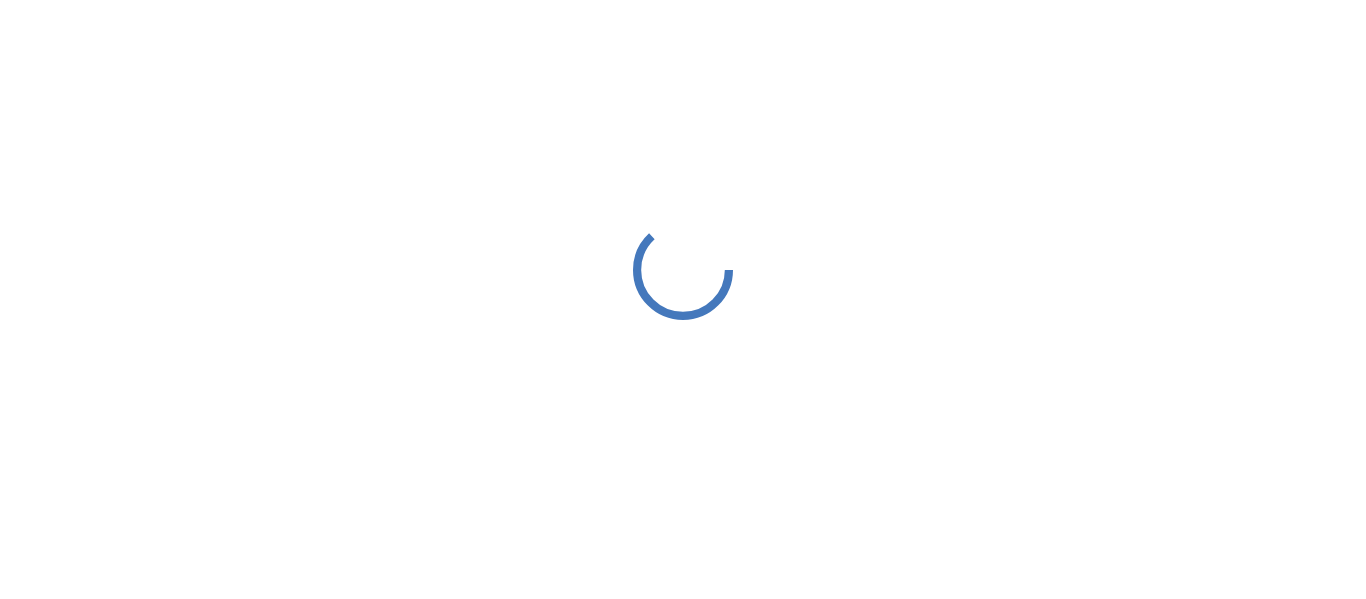 scroll, scrollTop: 0, scrollLeft: 0, axis: both 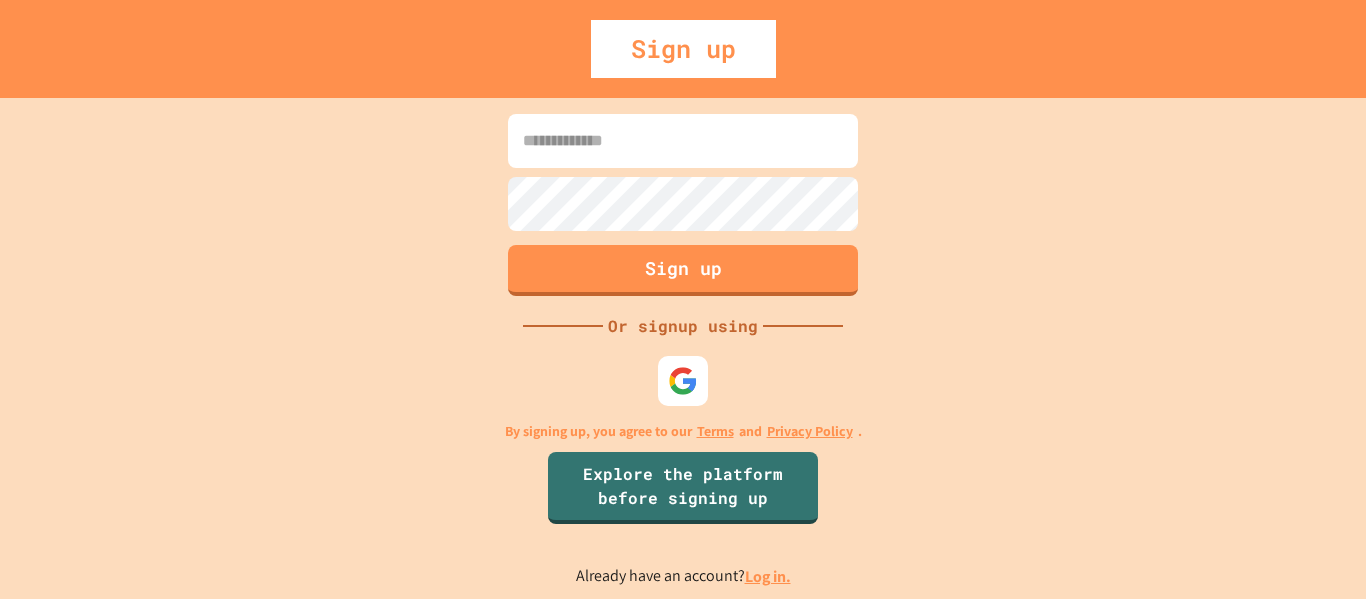 click at bounding box center [683, 141] 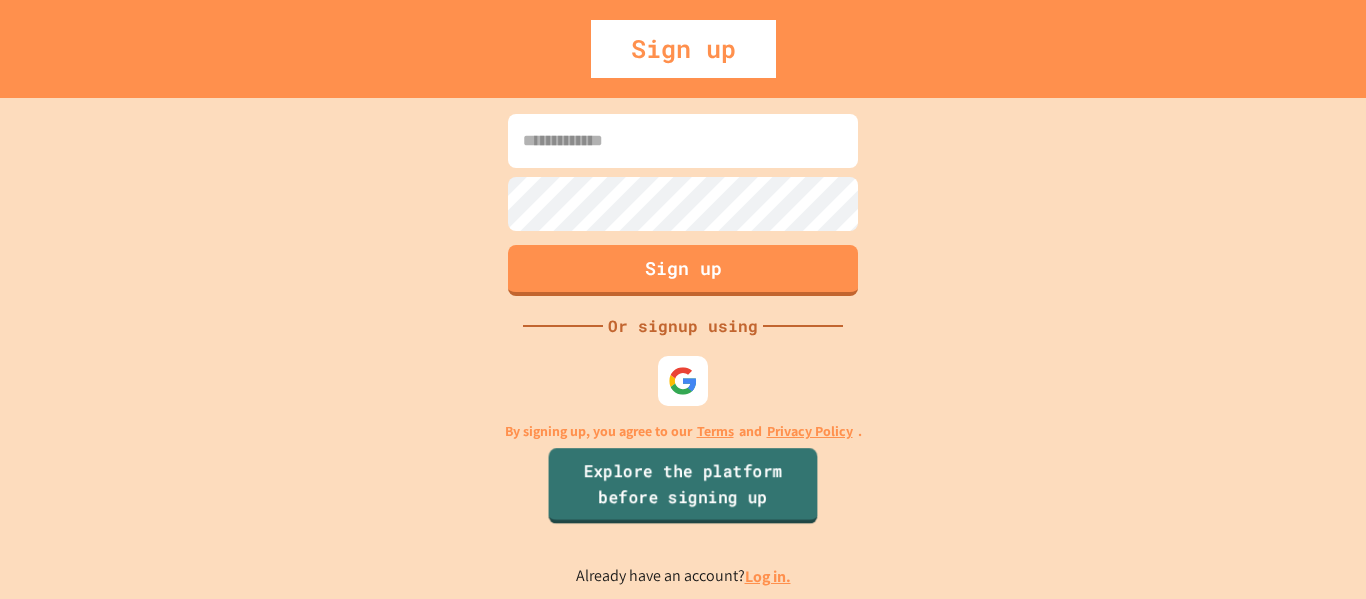 click on "Explore the platform before signing up" at bounding box center (683, 486) 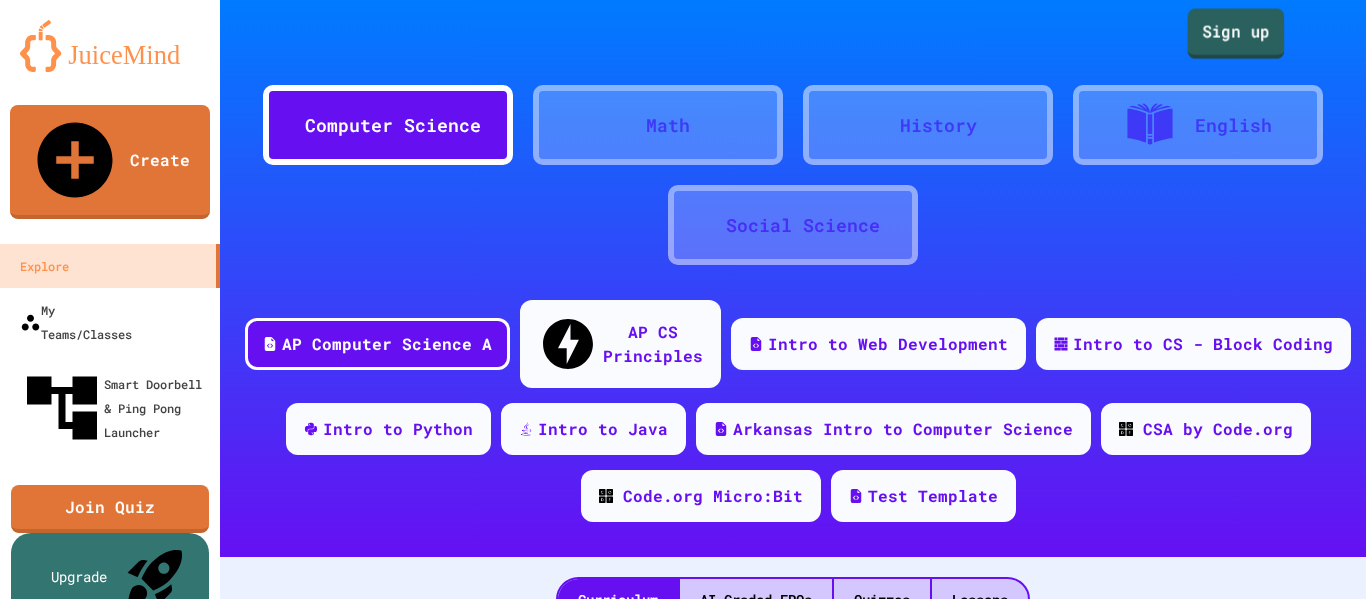 click on "Sign up" at bounding box center [1236, 34] 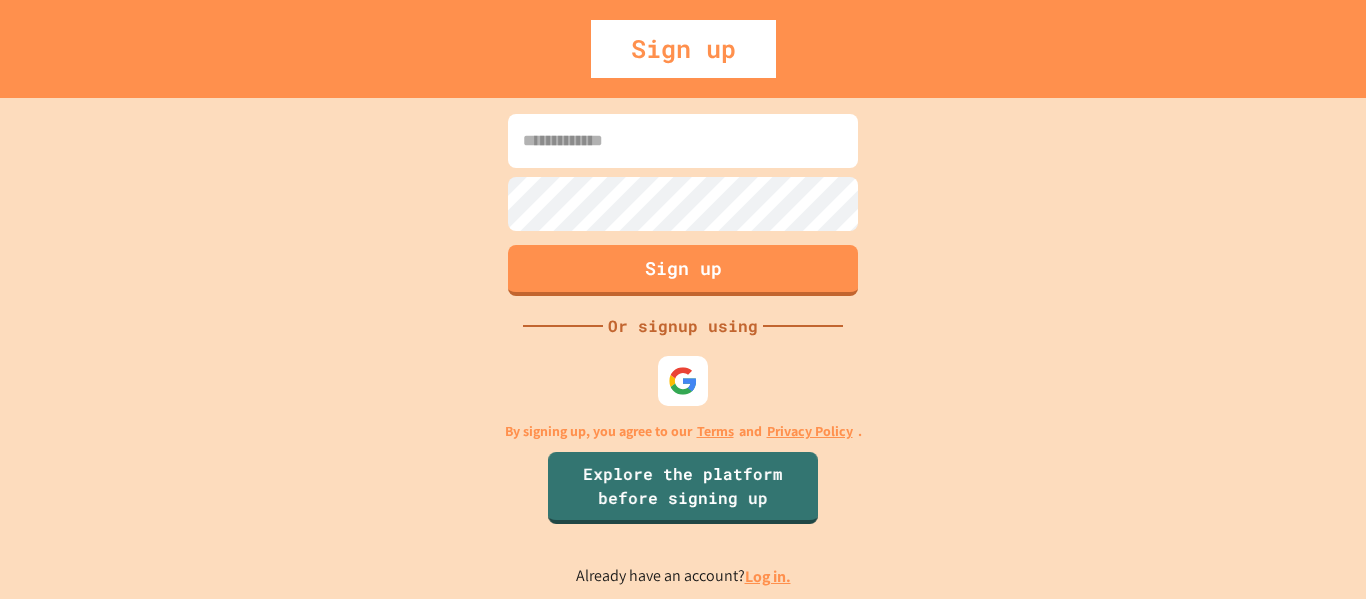 click at bounding box center [683, 381] 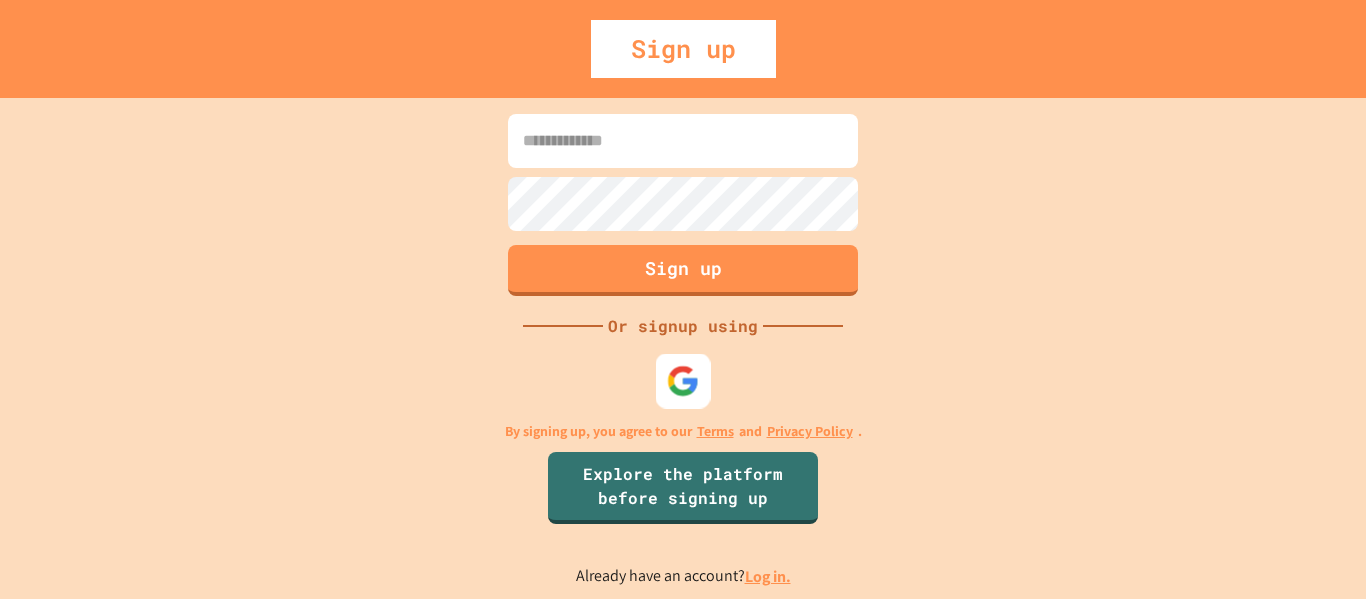 click at bounding box center [683, 380] 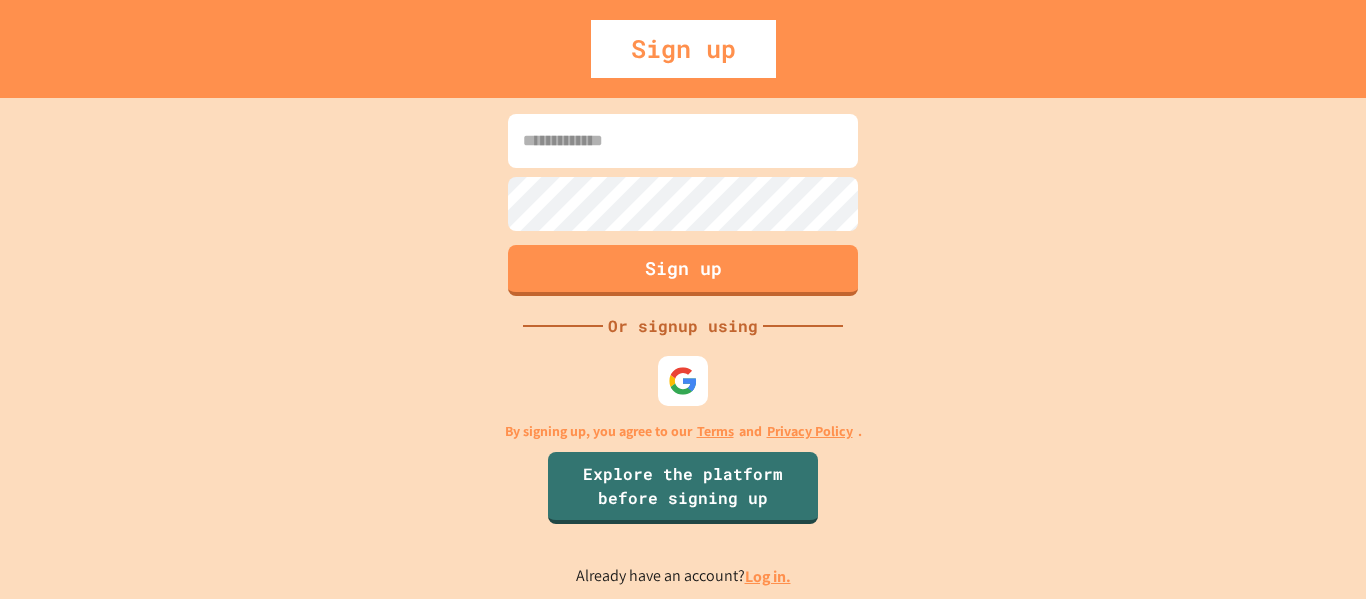 scroll, scrollTop: 0, scrollLeft: 0, axis: both 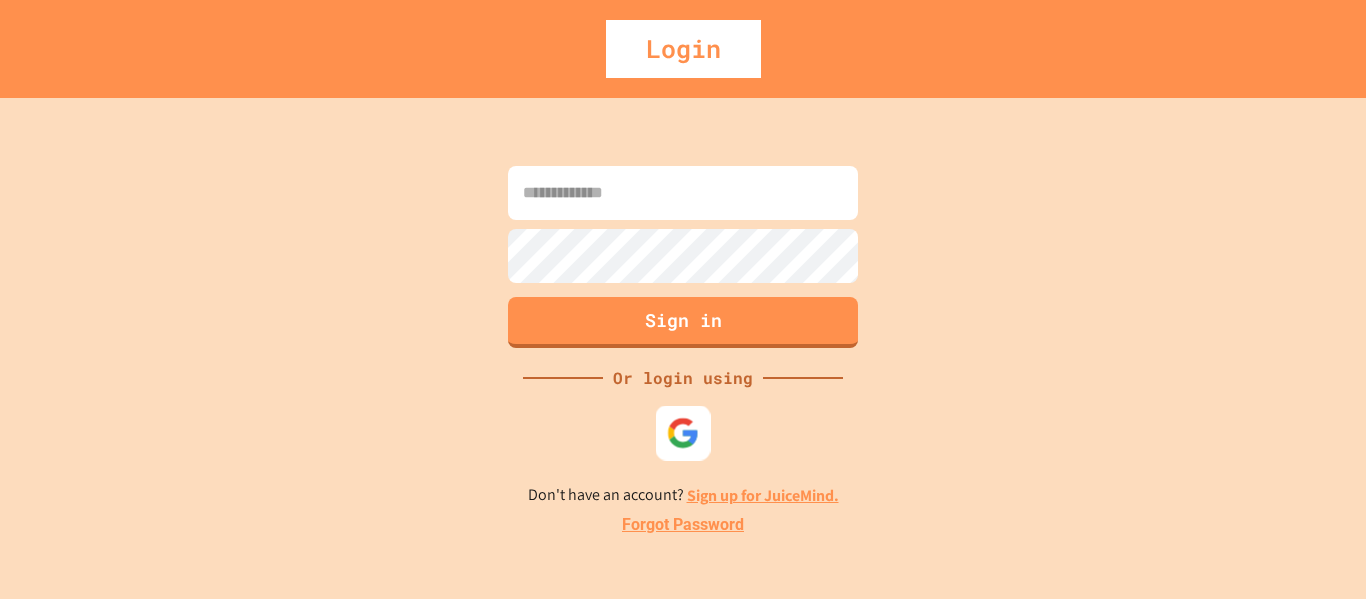 click at bounding box center [683, 432] 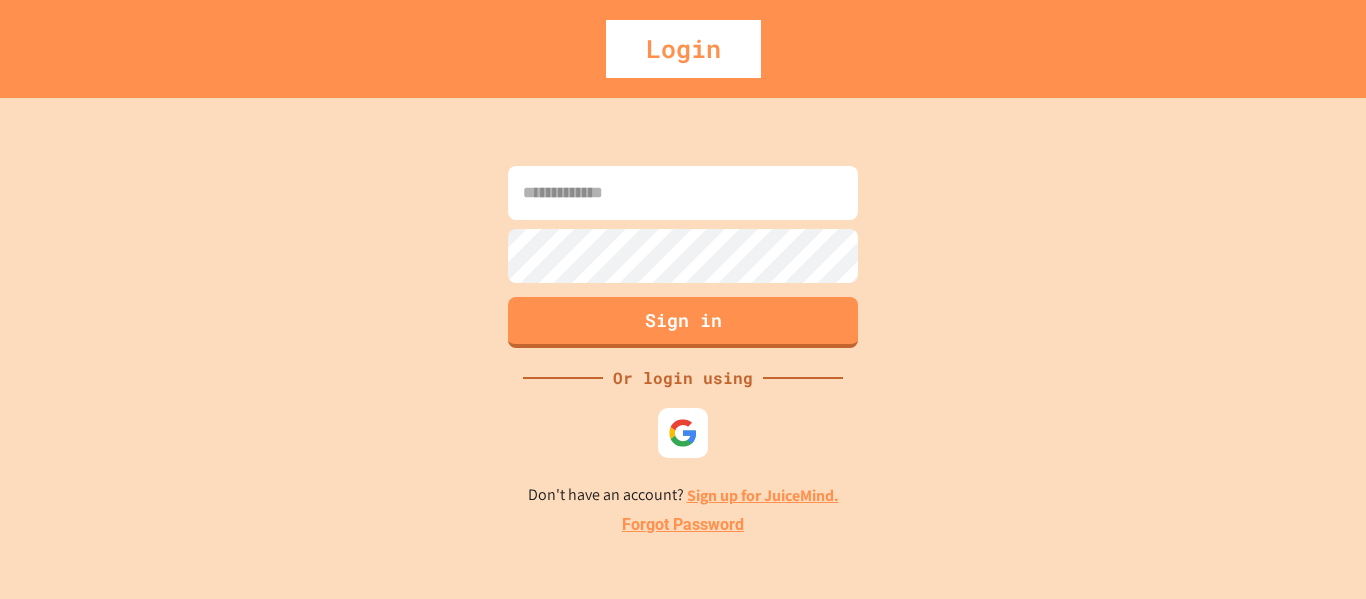 click on "Sign up for JuiceMind." at bounding box center [763, 495] 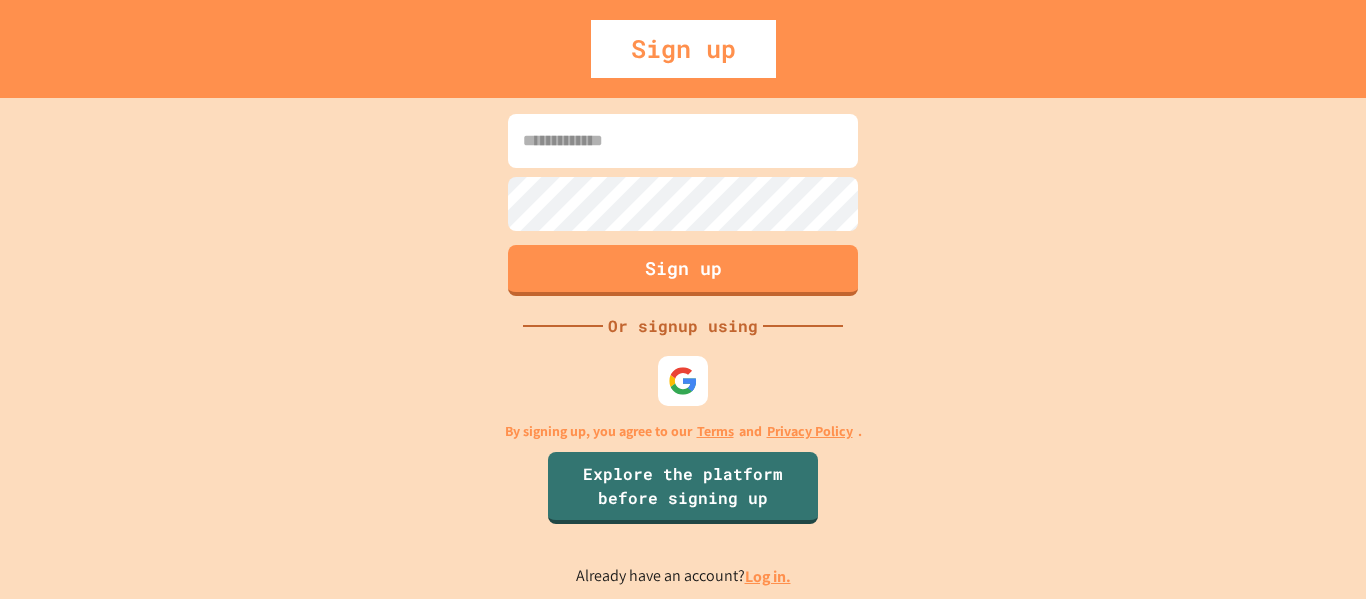 click at bounding box center [683, 141] 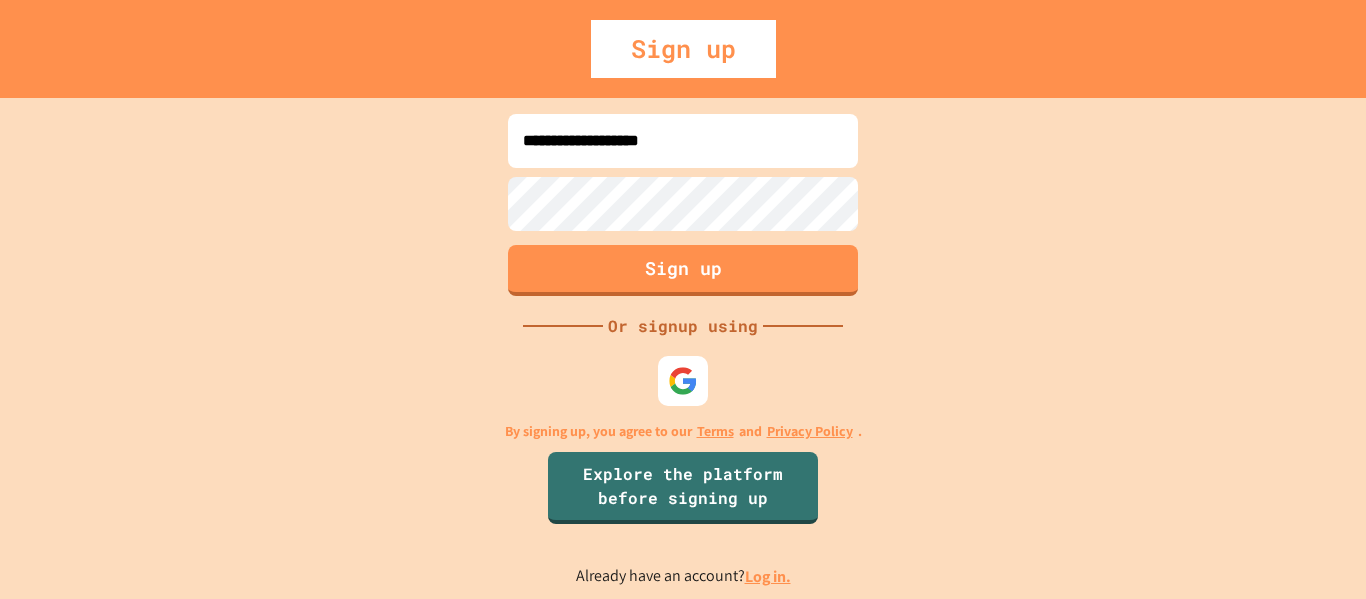 type on "**********" 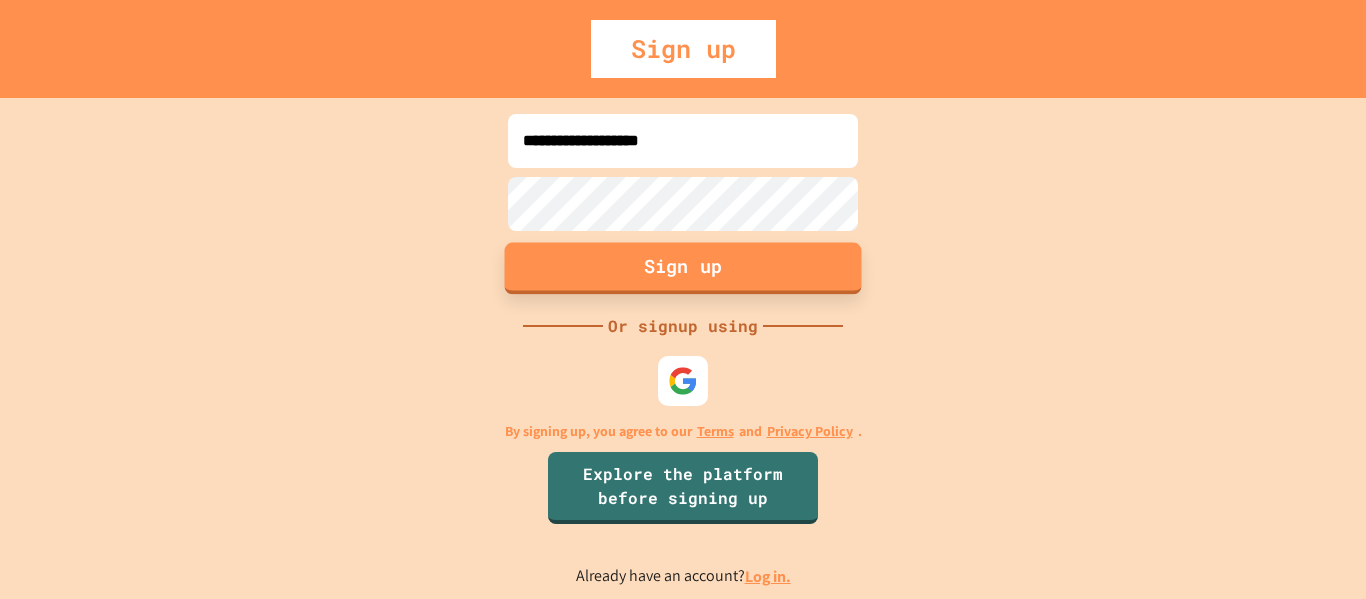 click on "Sign up" at bounding box center [683, 268] 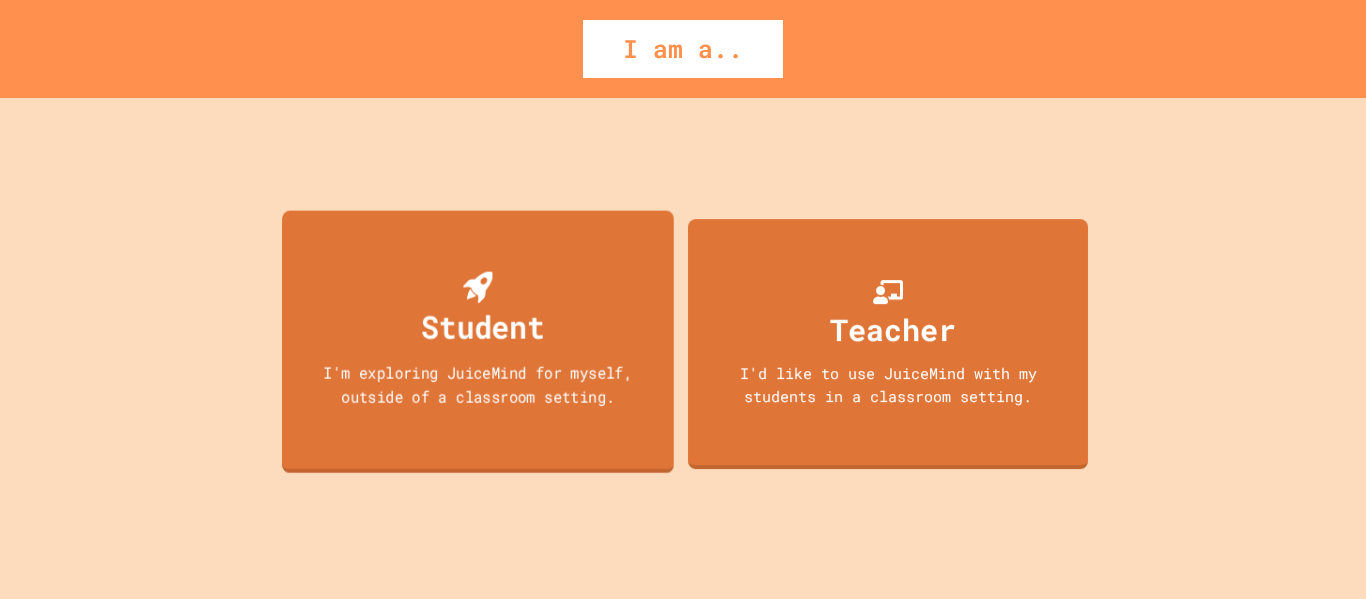 click on "Student I'm exploring JuiceMind for myself, outside of a classroom setting." at bounding box center (478, 341) 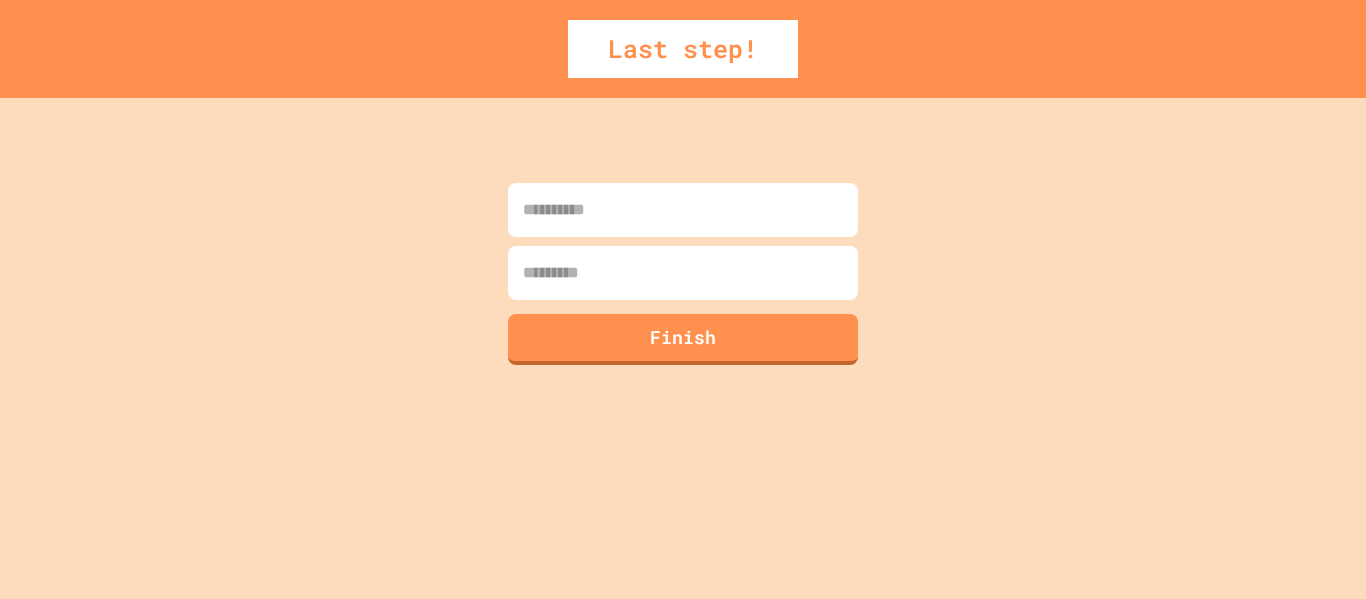click at bounding box center (683, 210) 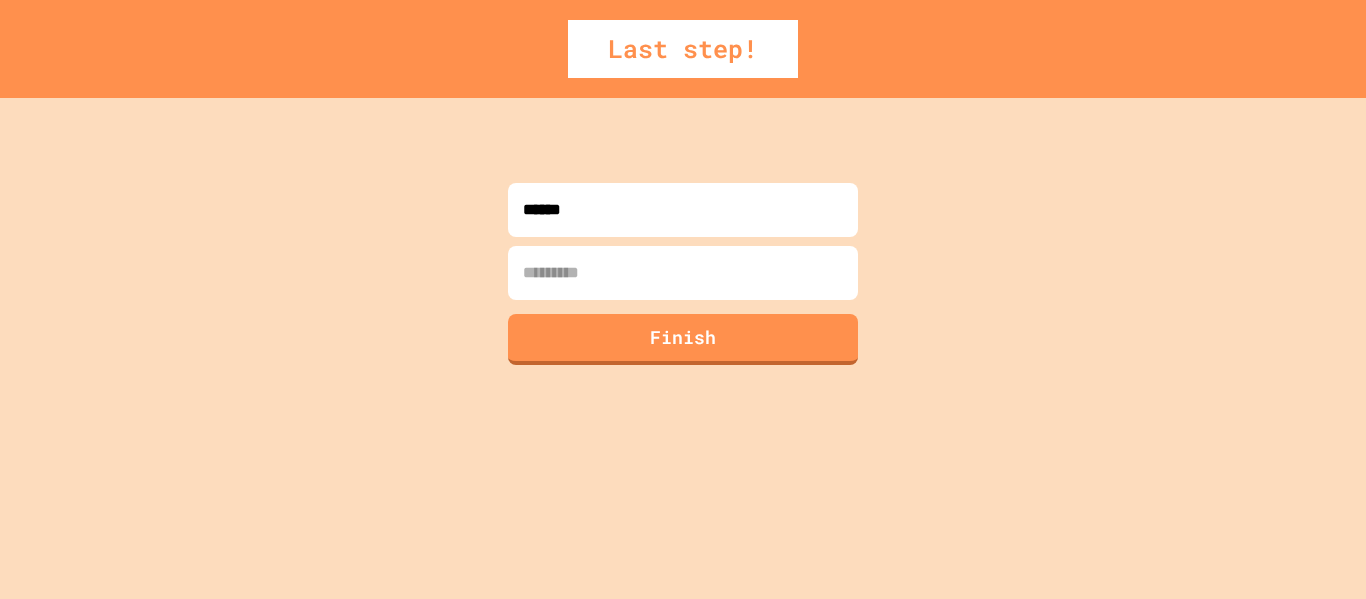 type on "******" 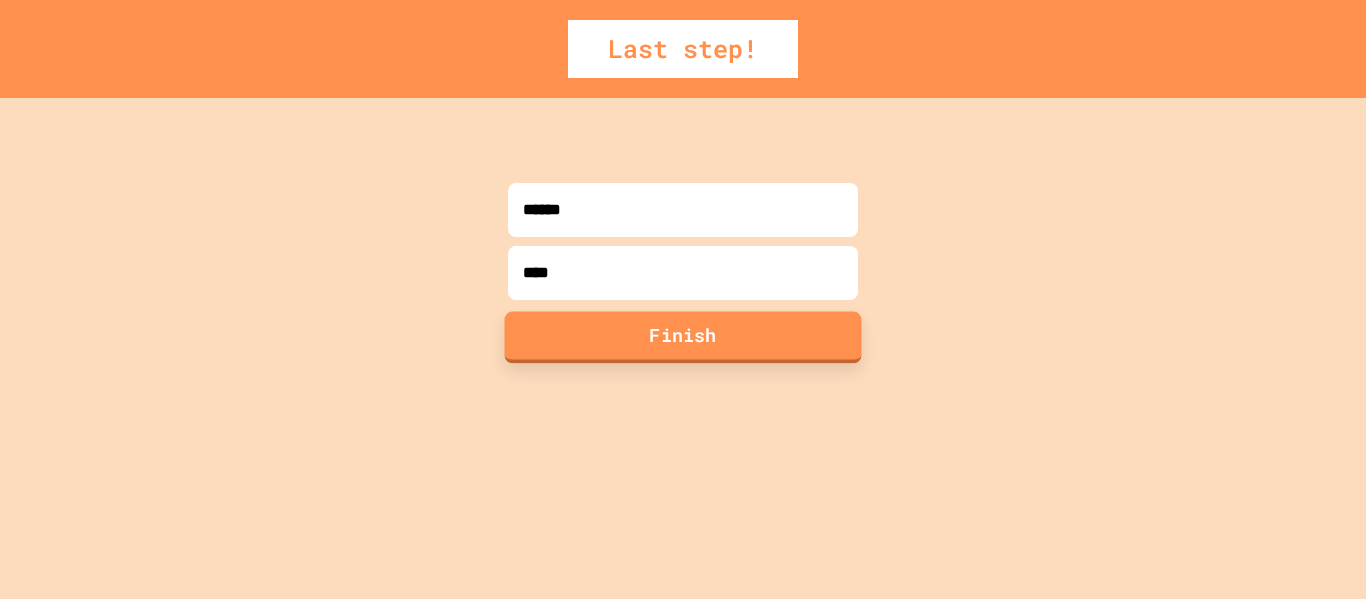 type on "****" 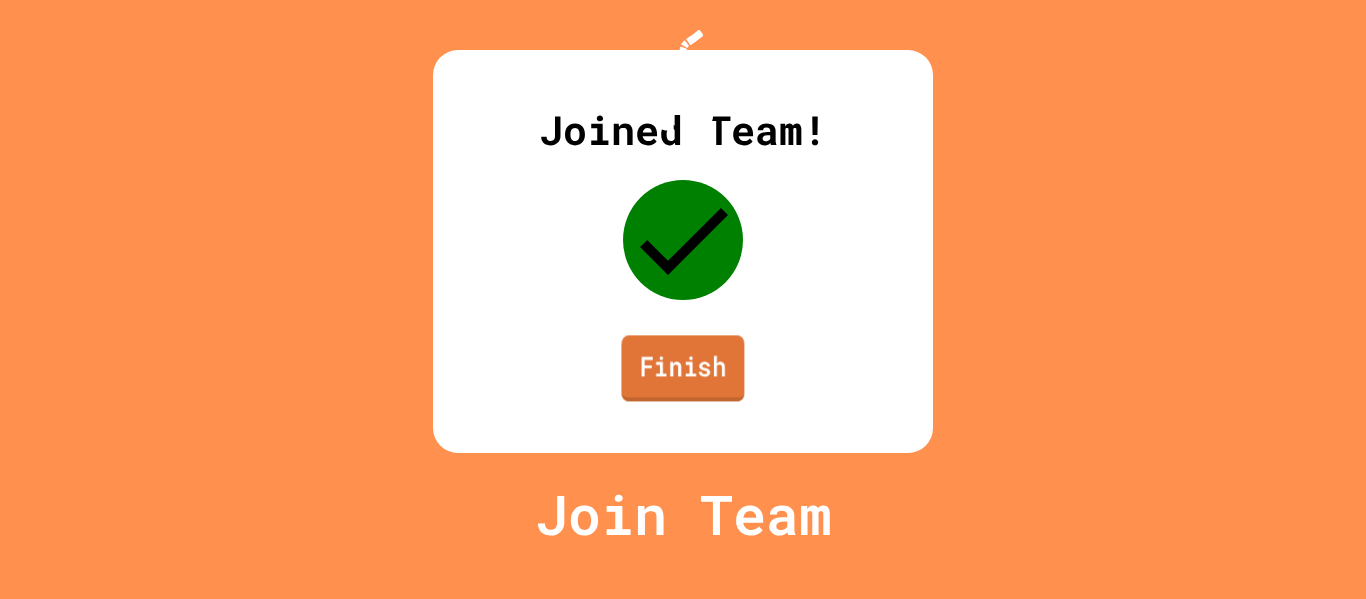 click on "Finish" at bounding box center (682, 368) 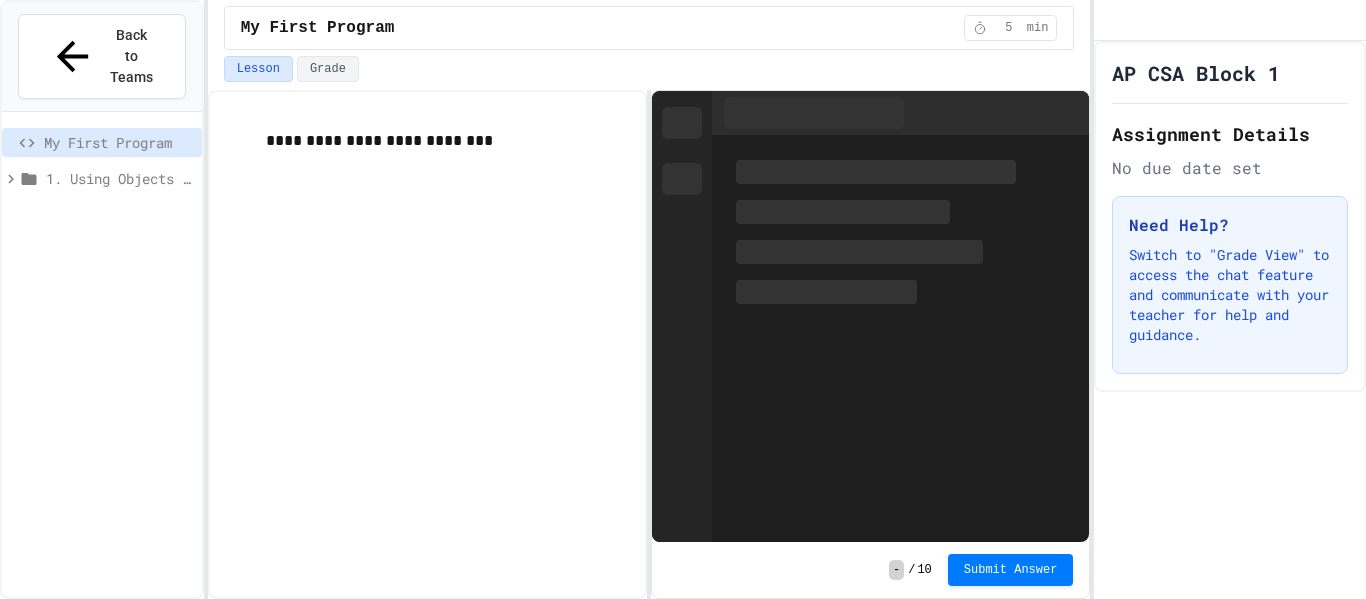 click on "AP CSA Block 1" at bounding box center [1196, 73] 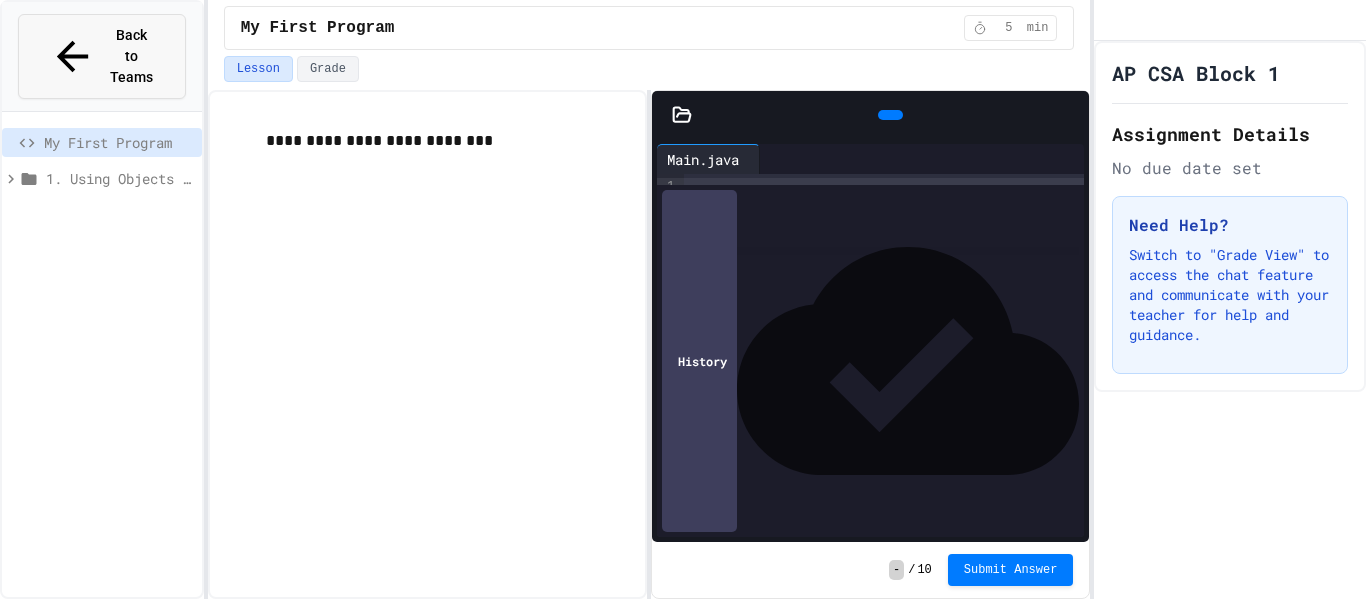 click 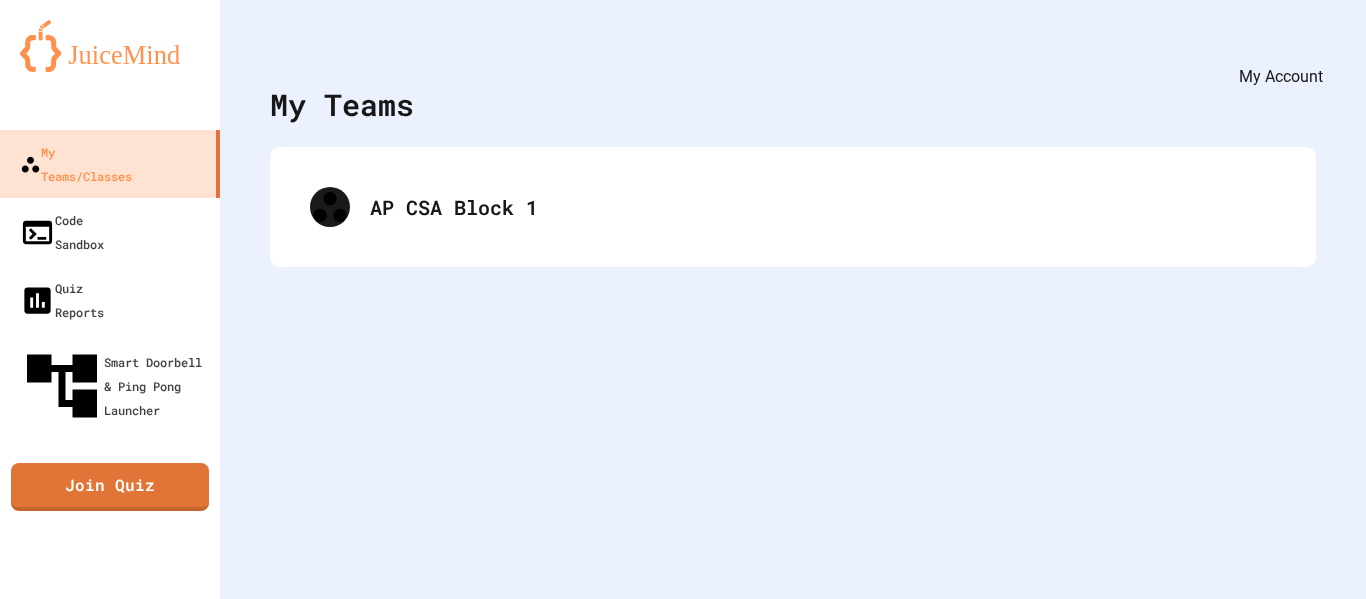 click at bounding box center (1306, 49) 